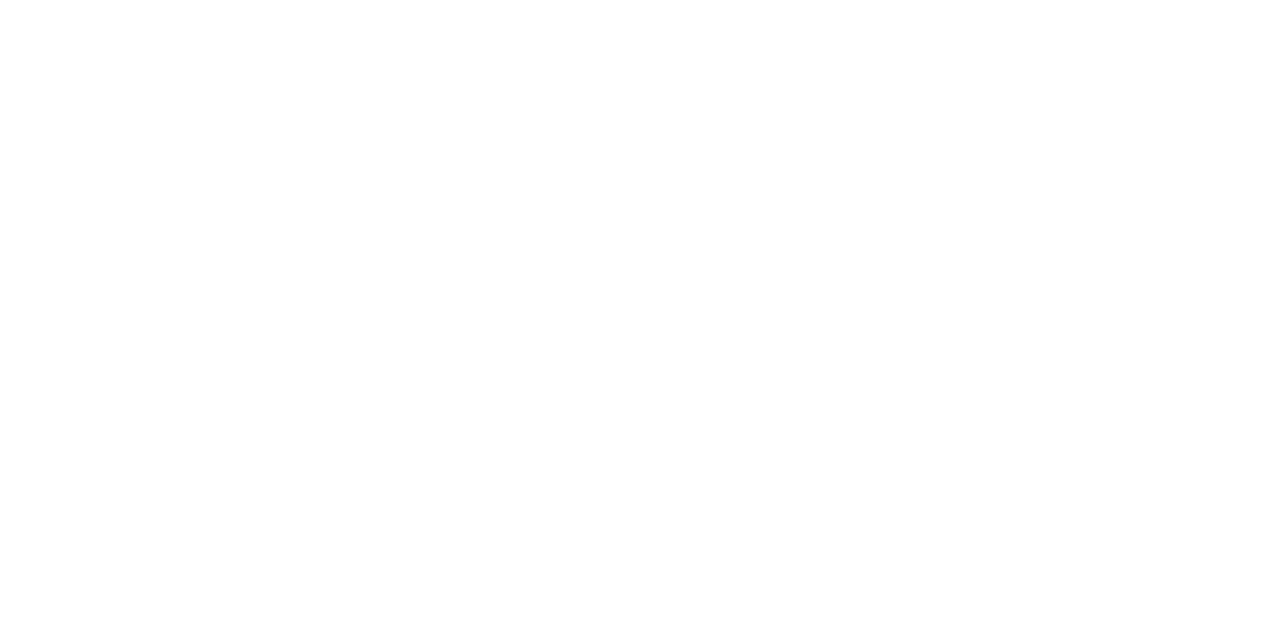 scroll, scrollTop: 0, scrollLeft: 0, axis: both 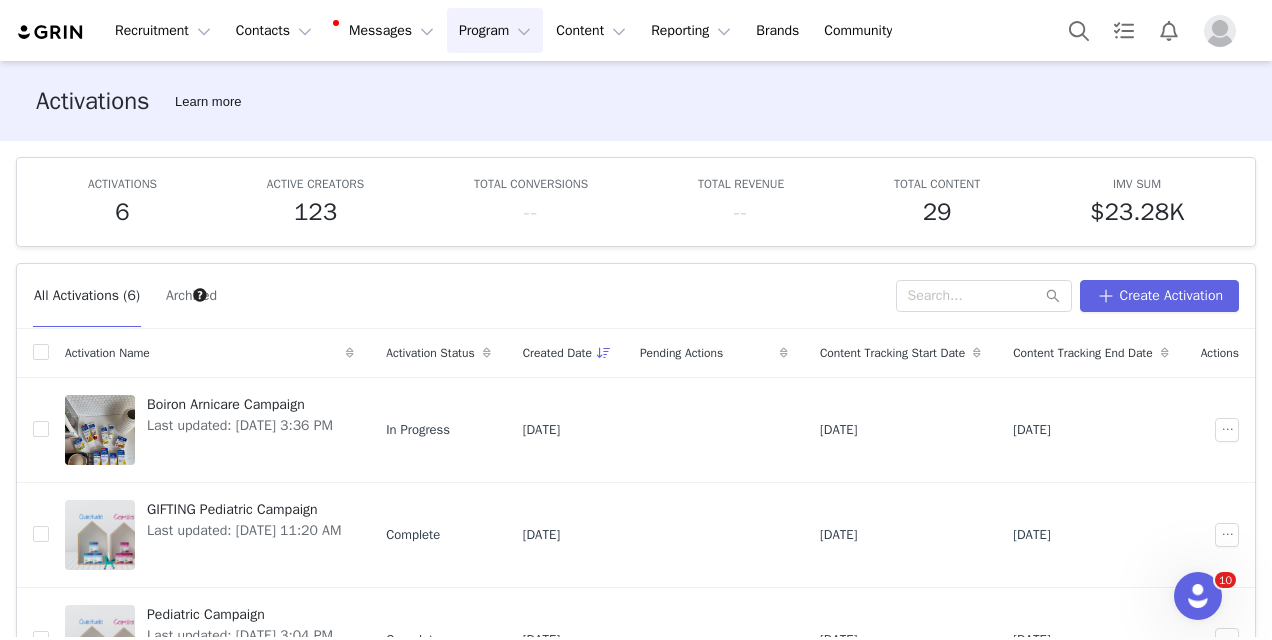 click on "Program Program" at bounding box center (495, 30) 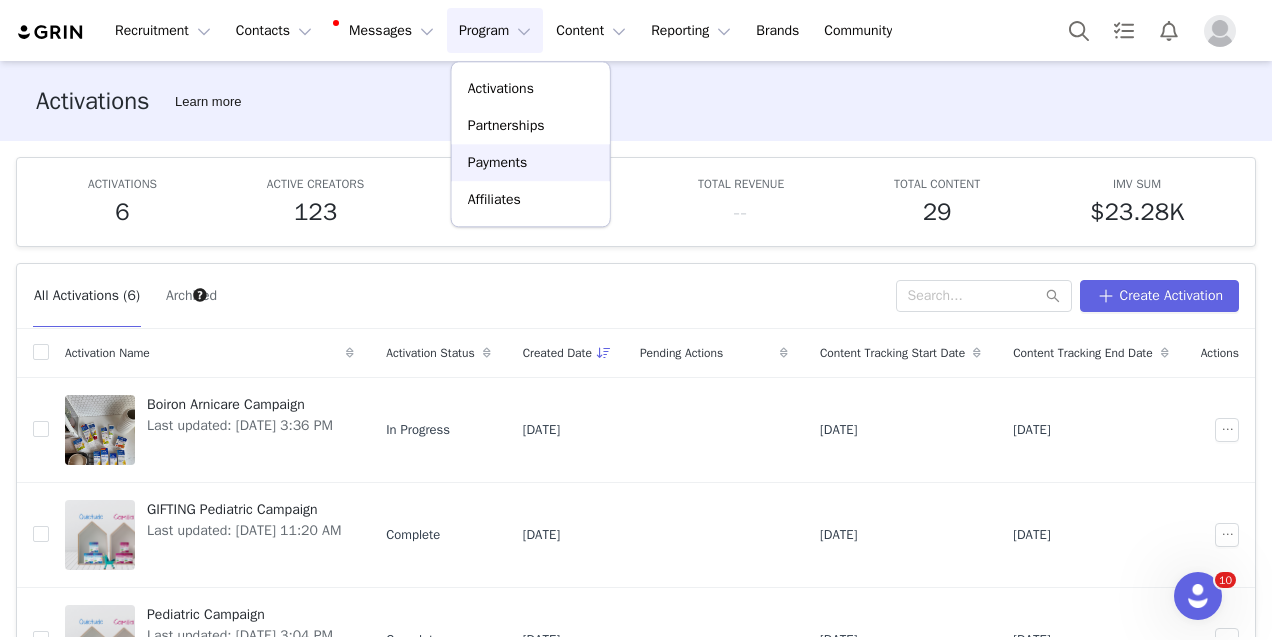 click on "Payments" at bounding box center [498, 162] 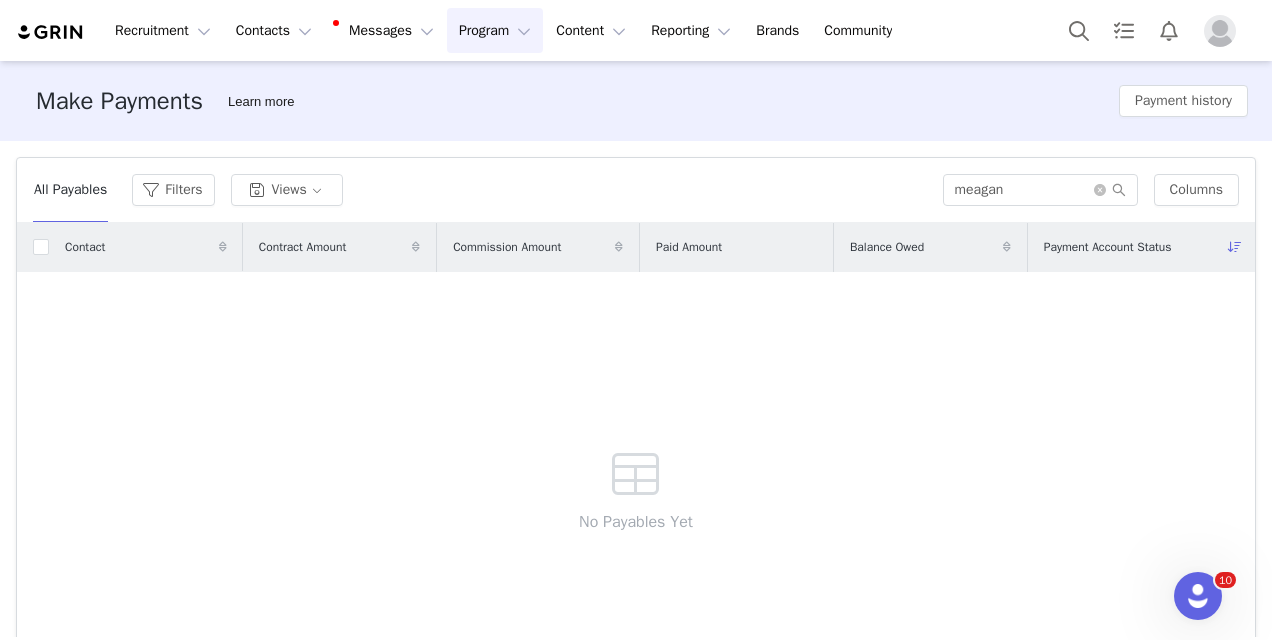 click on "Program Program" at bounding box center (495, 30) 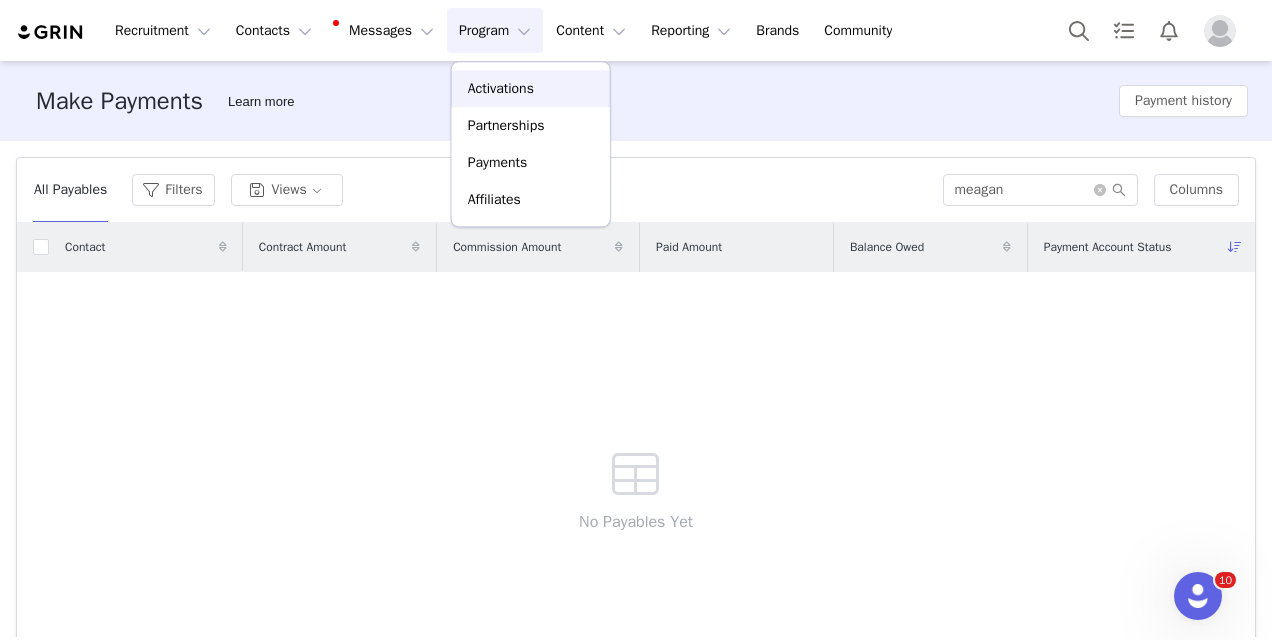 click on "Activations" at bounding box center (501, 88) 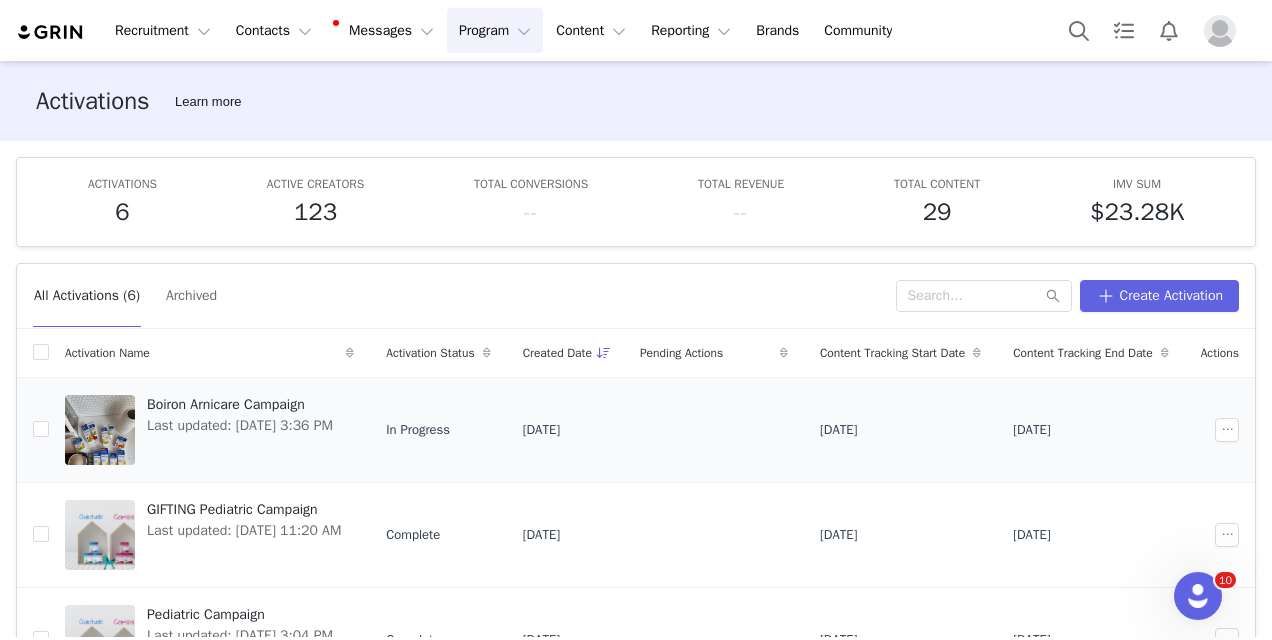 scroll, scrollTop: 79, scrollLeft: 0, axis: vertical 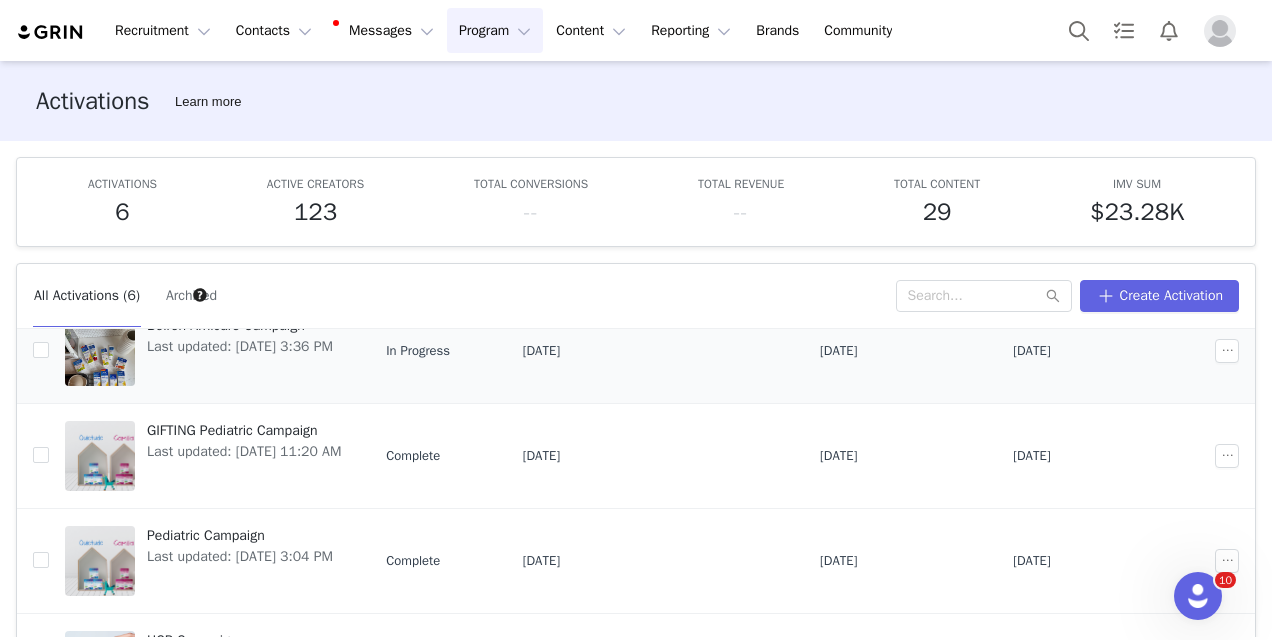 click on "Boiron Arnicare Campaign" at bounding box center (240, 325) 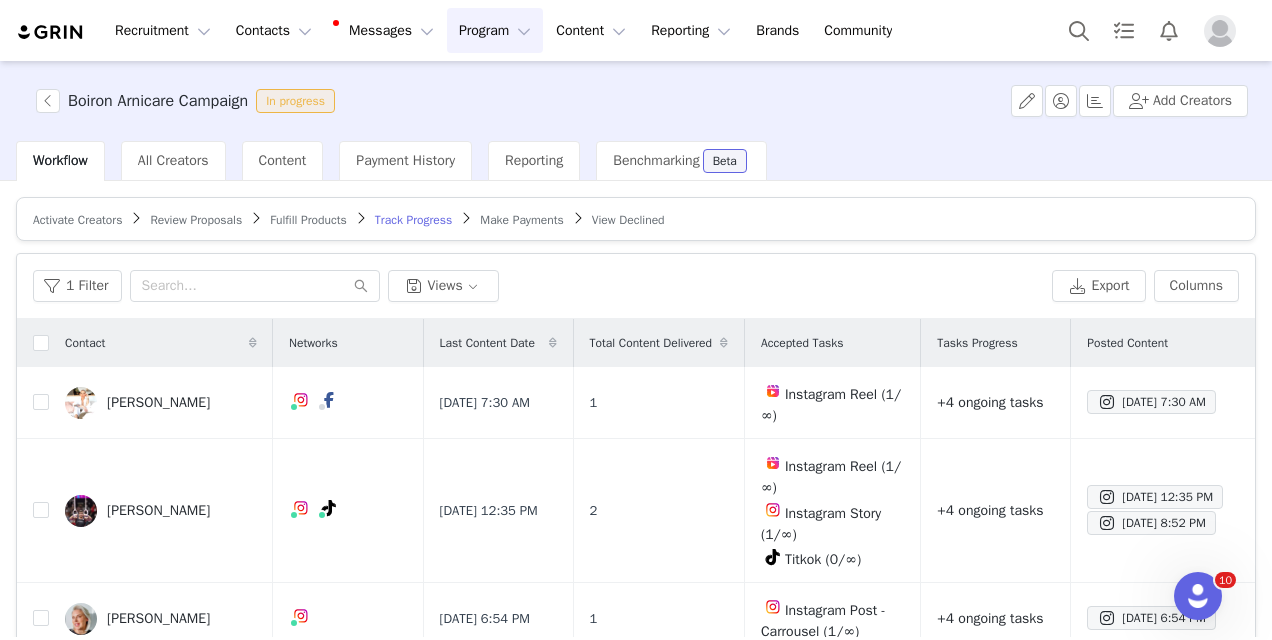 click on "Make Payments" at bounding box center (521, 220) 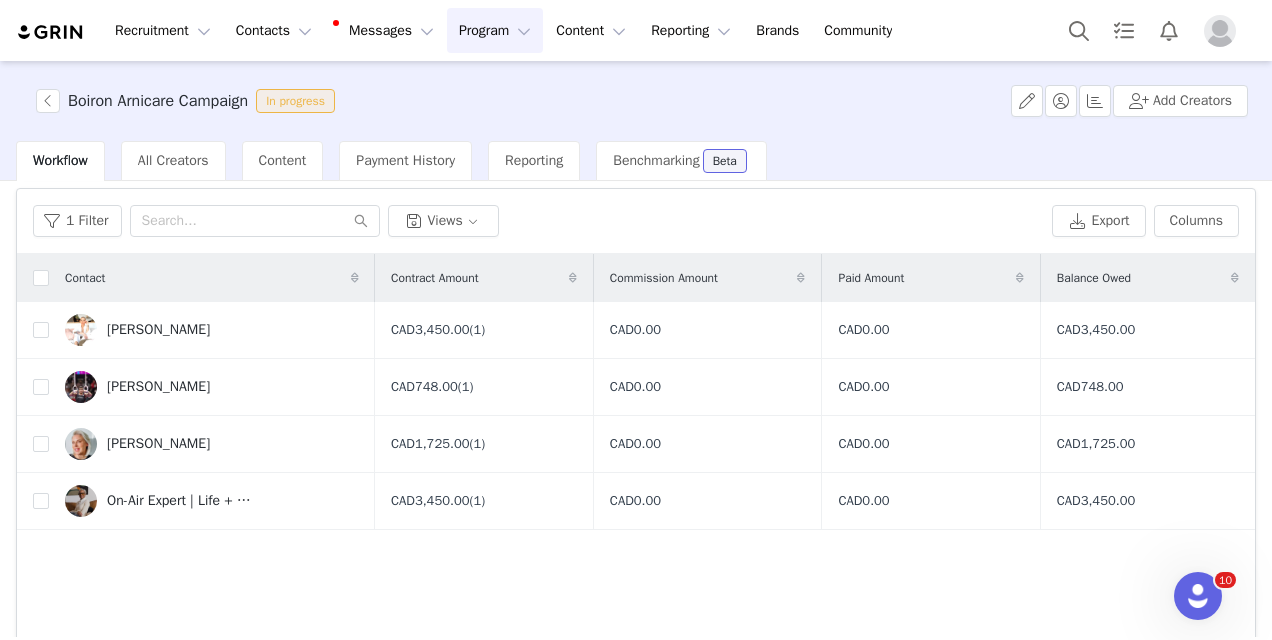 scroll, scrollTop: 66, scrollLeft: 0, axis: vertical 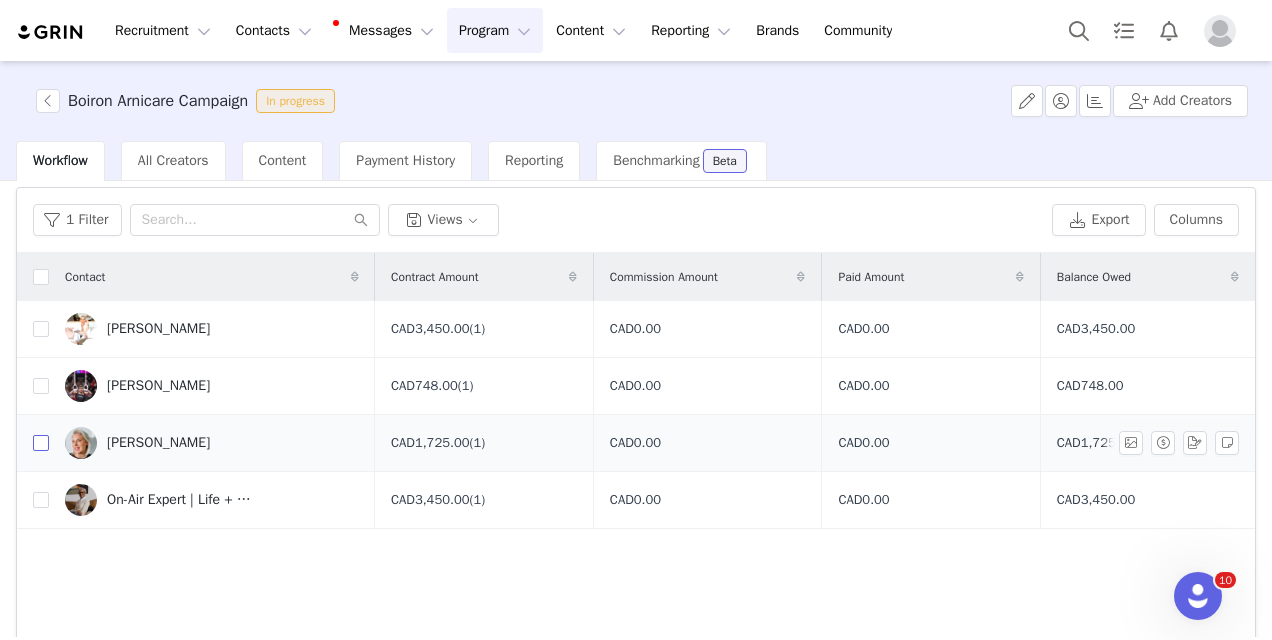 click at bounding box center [41, 443] 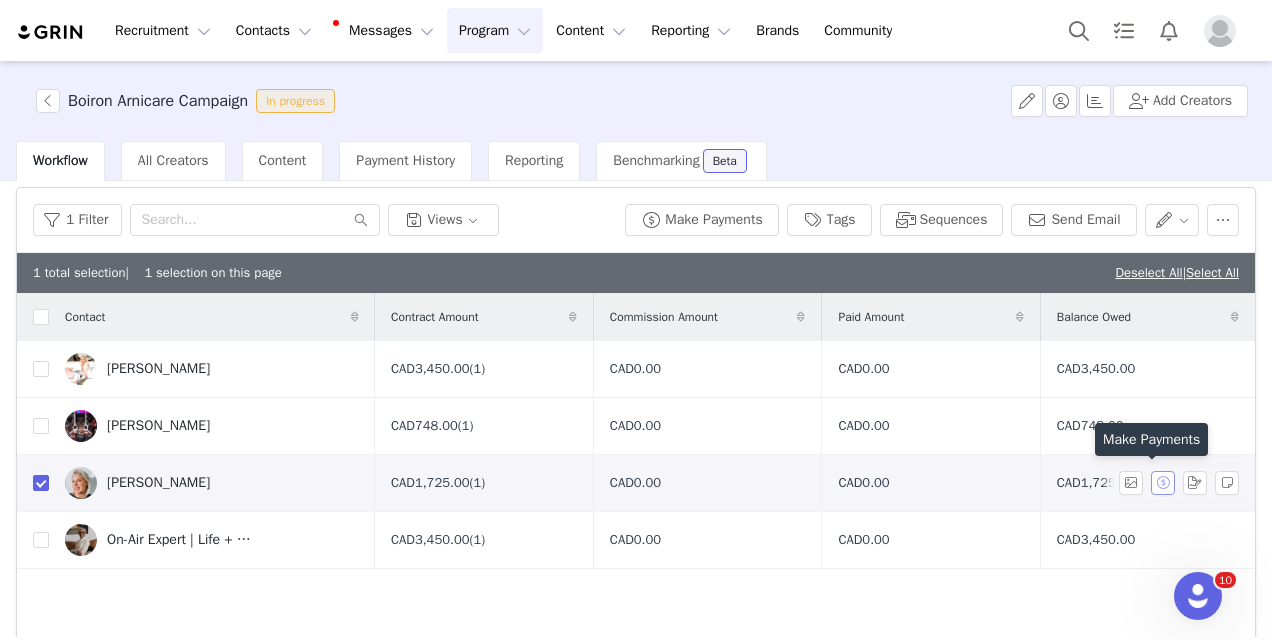 click at bounding box center (1163, 483) 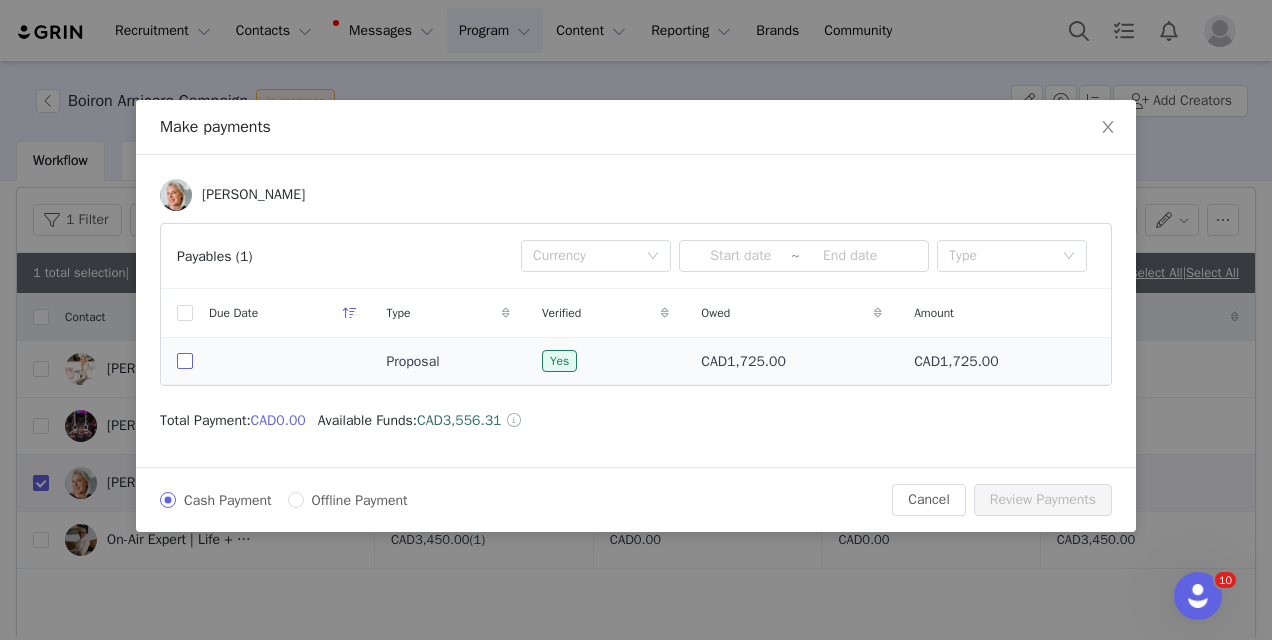 click at bounding box center (185, 361) 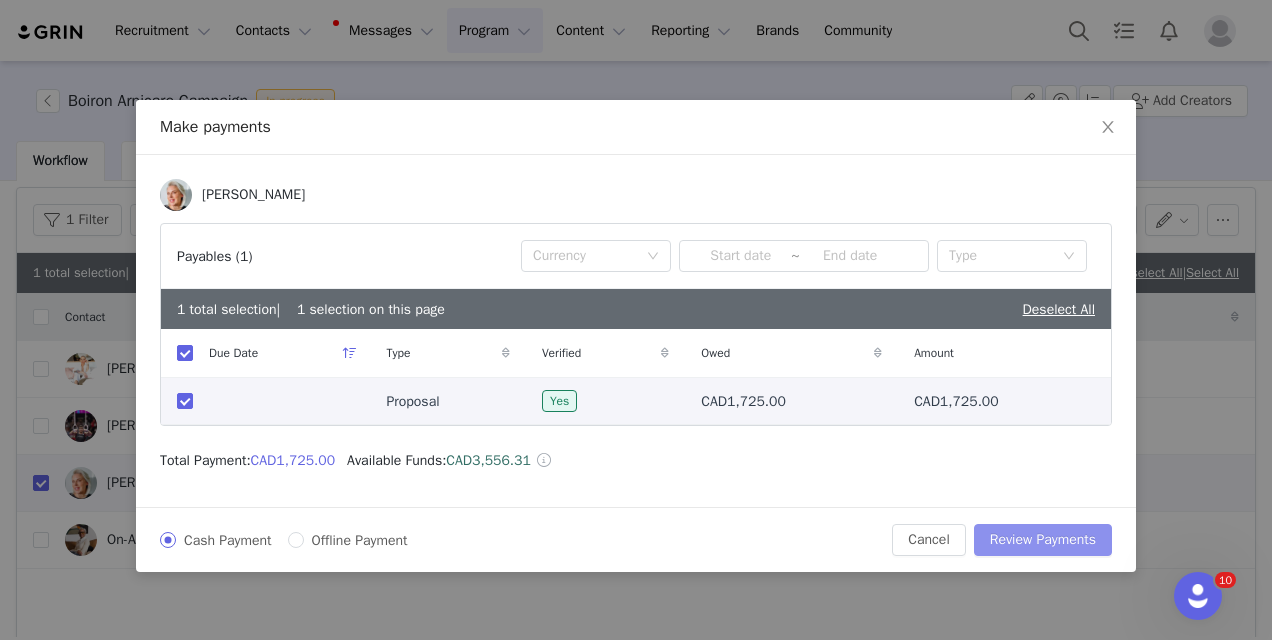 click on "Review Payments" at bounding box center (1043, 540) 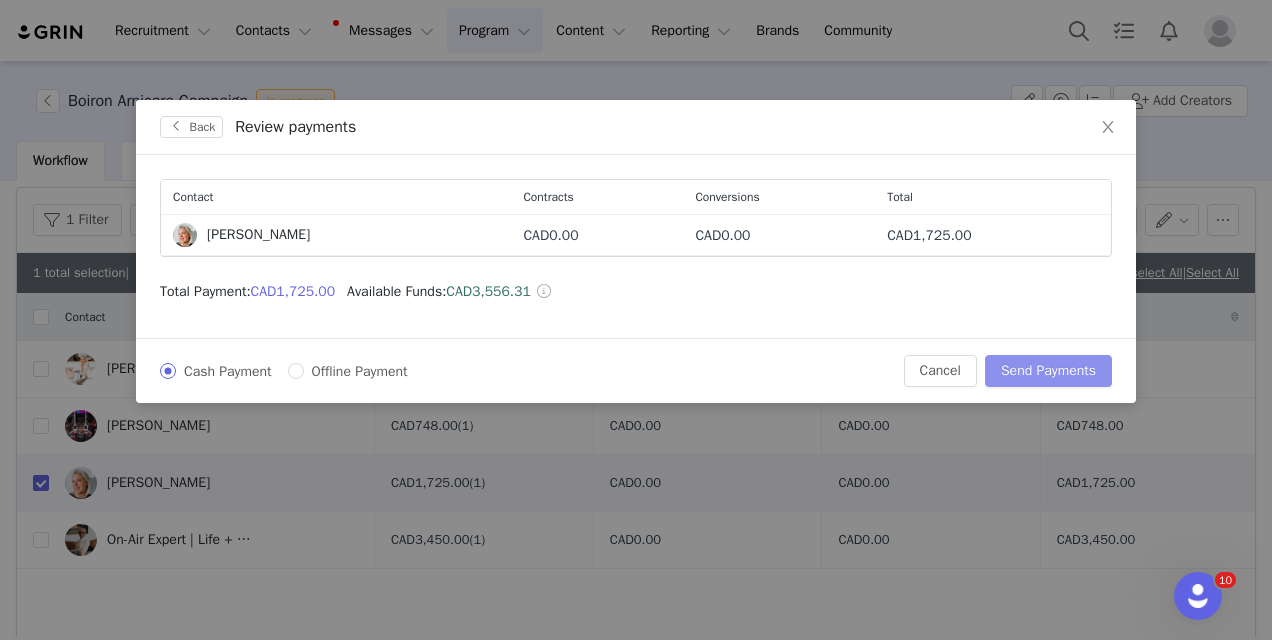 click on "Send Payments" at bounding box center (1048, 371) 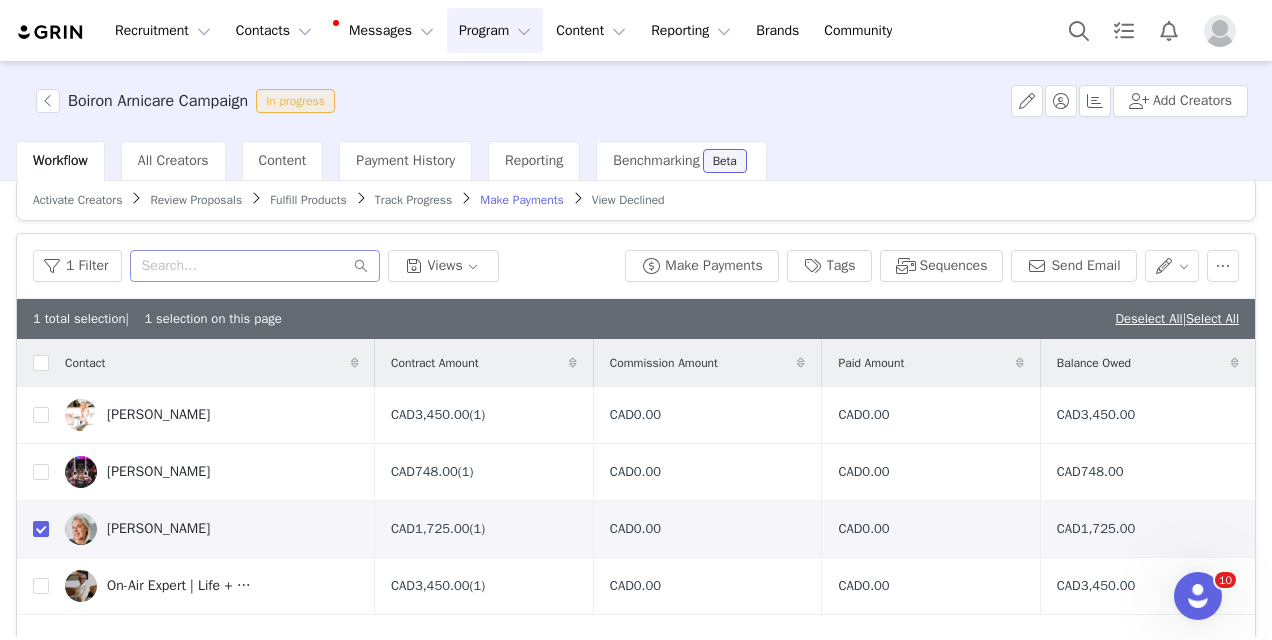 scroll, scrollTop: 0, scrollLeft: 0, axis: both 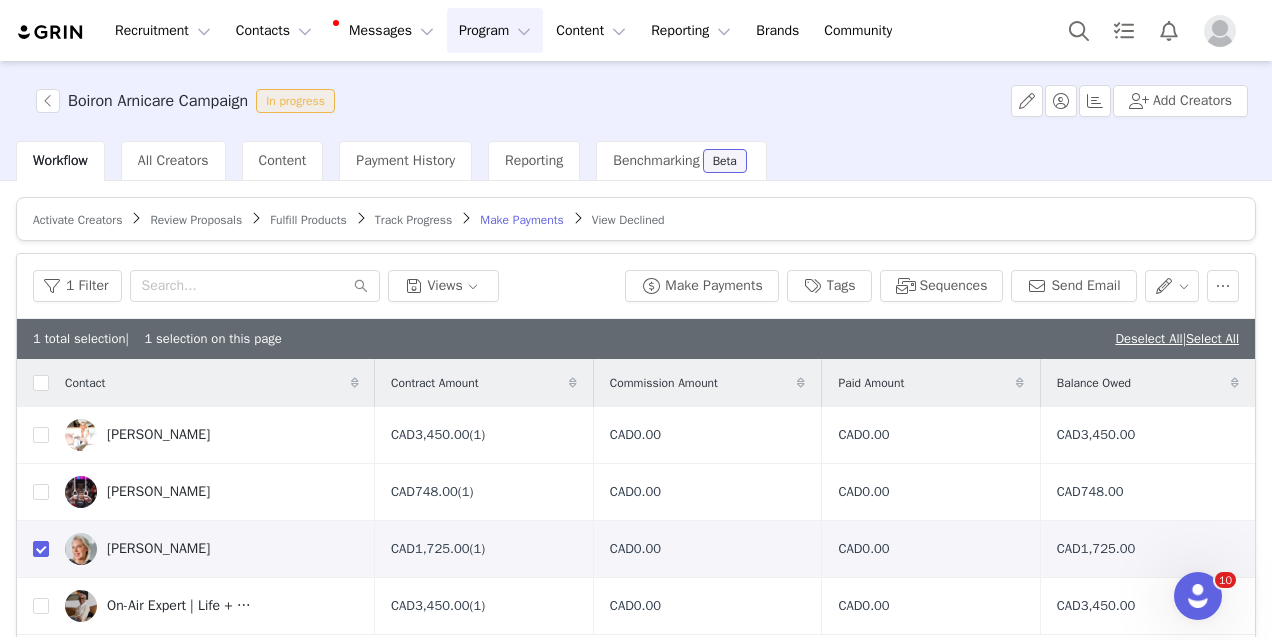 click on "Program Program" at bounding box center (495, 30) 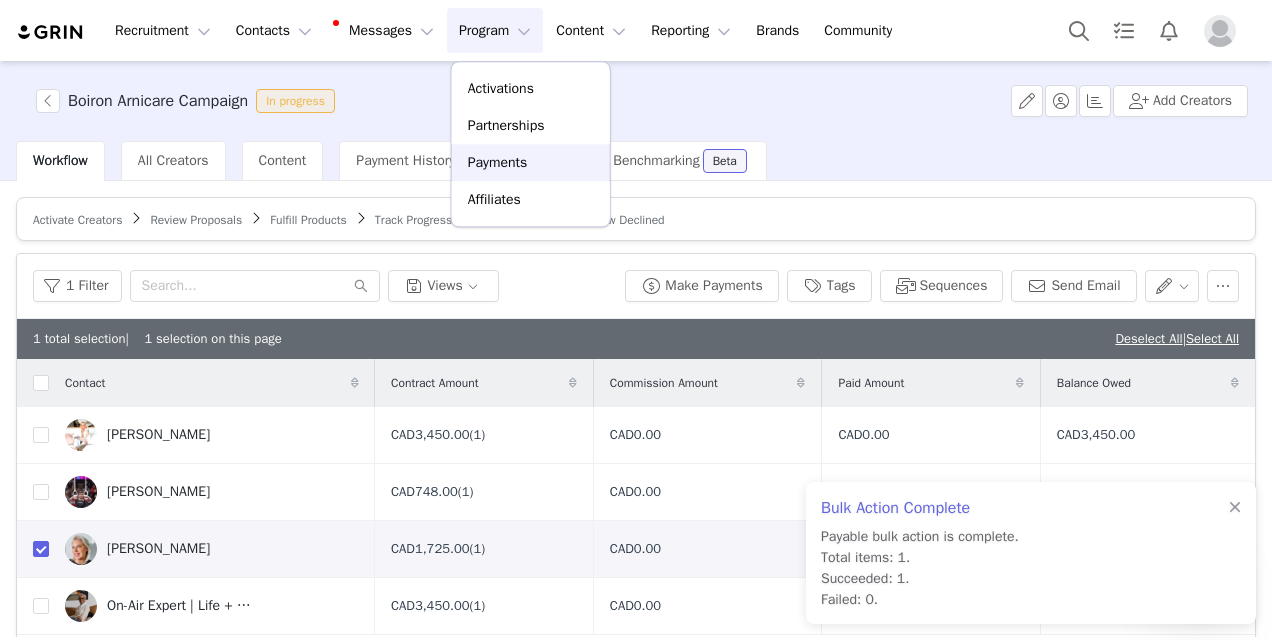 click on "Payments" at bounding box center [498, 162] 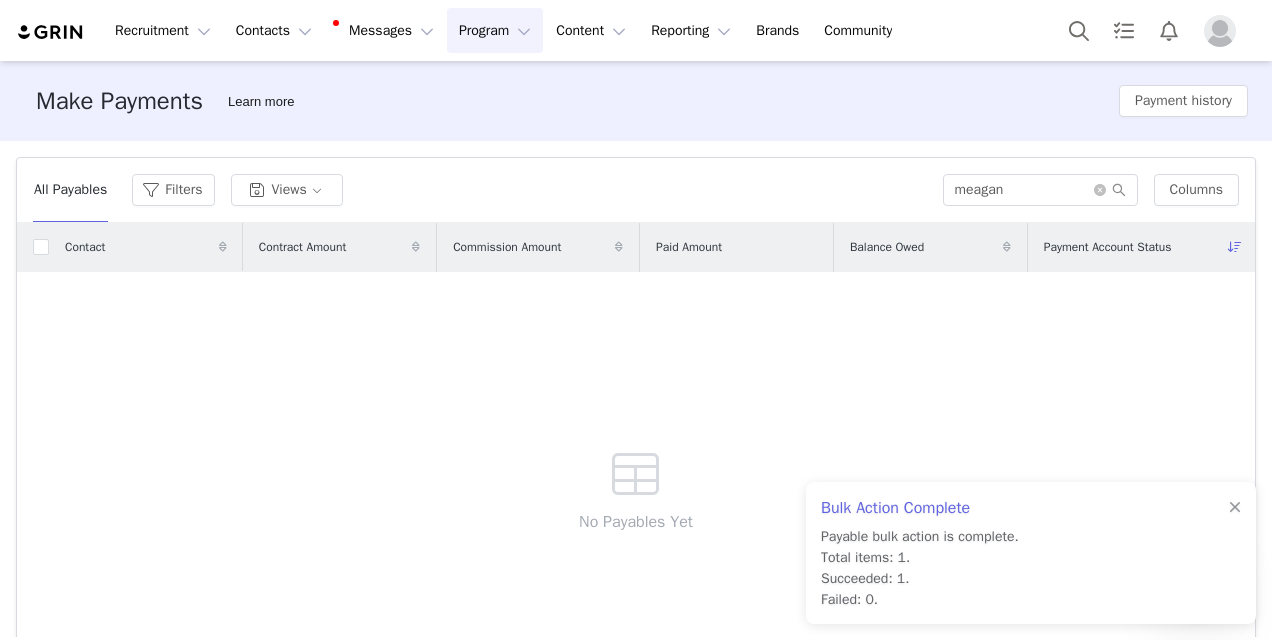 click on "Payable bulk action is complete. Total items: 1. Succeeded: 1. Failed: 0." at bounding box center (920, 568) 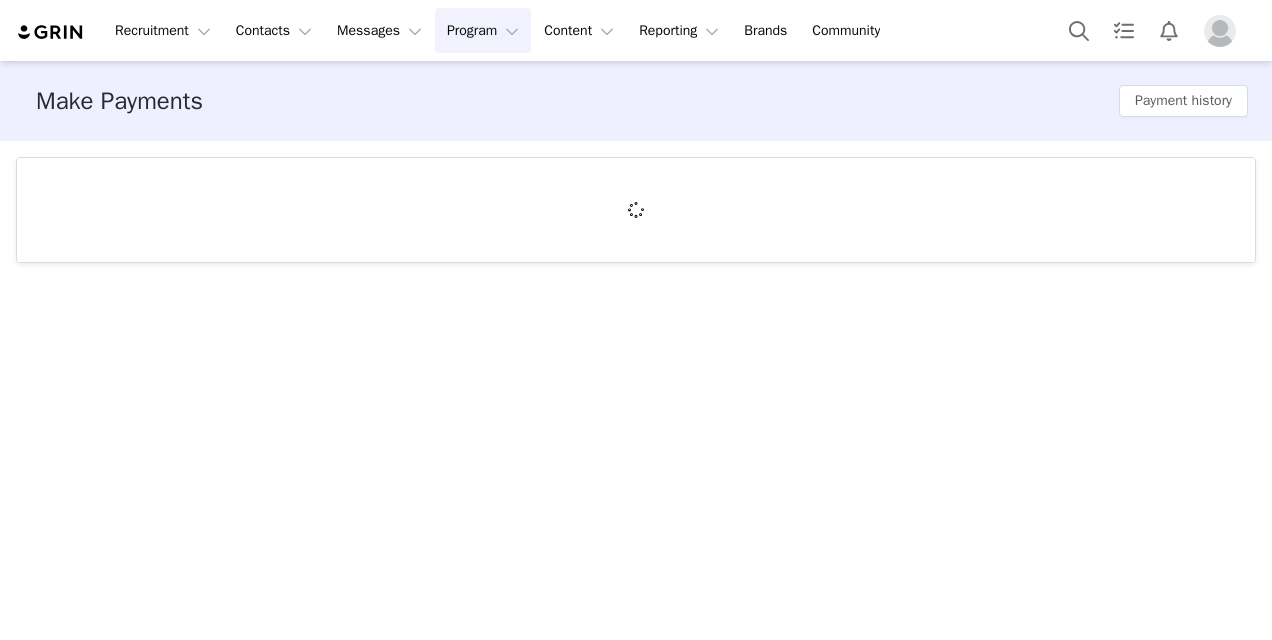 scroll, scrollTop: 0, scrollLeft: 0, axis: both 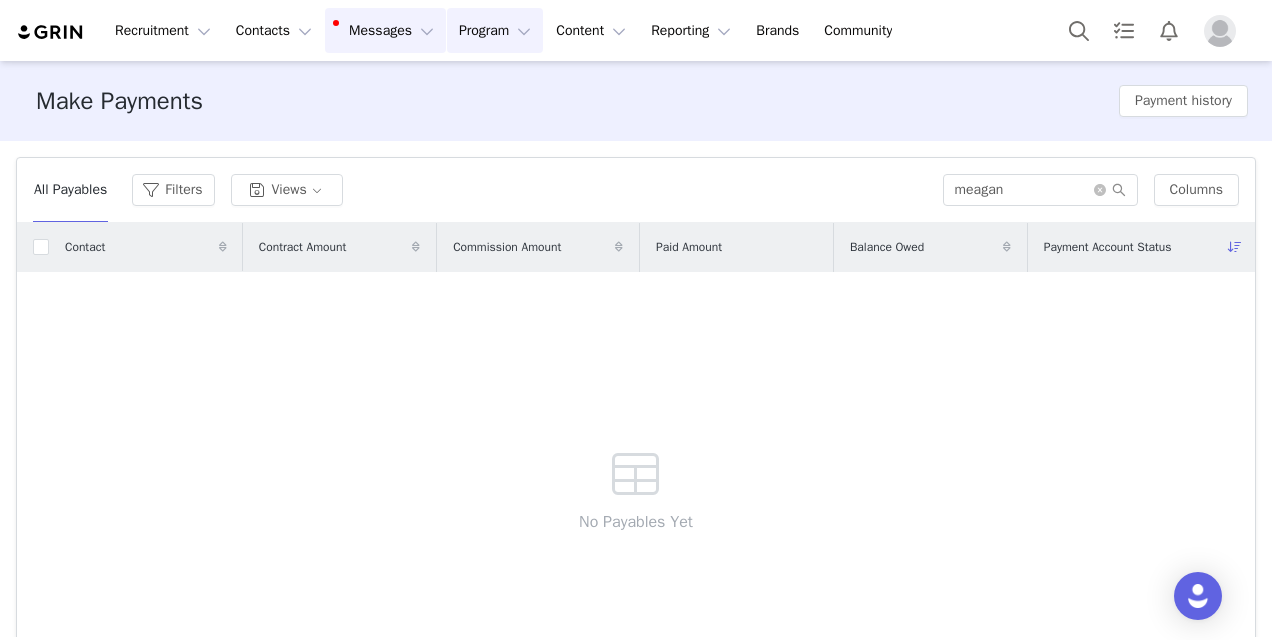 click on "Messages Messages" at bounding box center [385, 30] 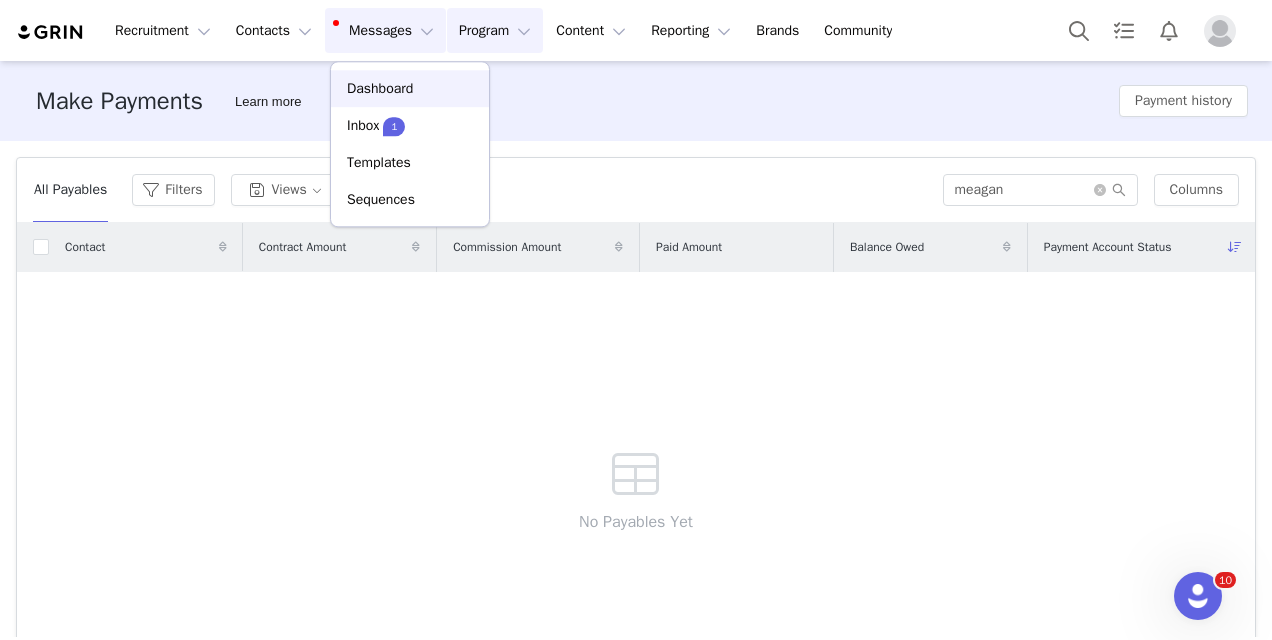 scroll, scrollTop: 0, scrollLeft: 0, axis: both 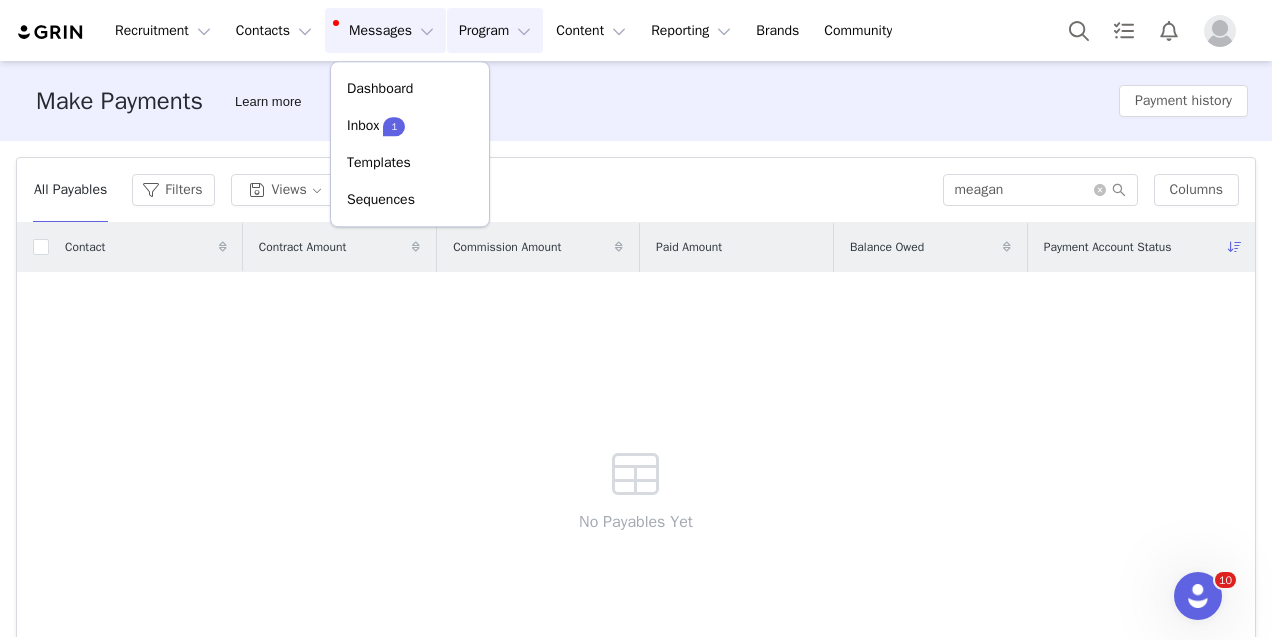 click on "Program Program" at bounding box center [495, 30] 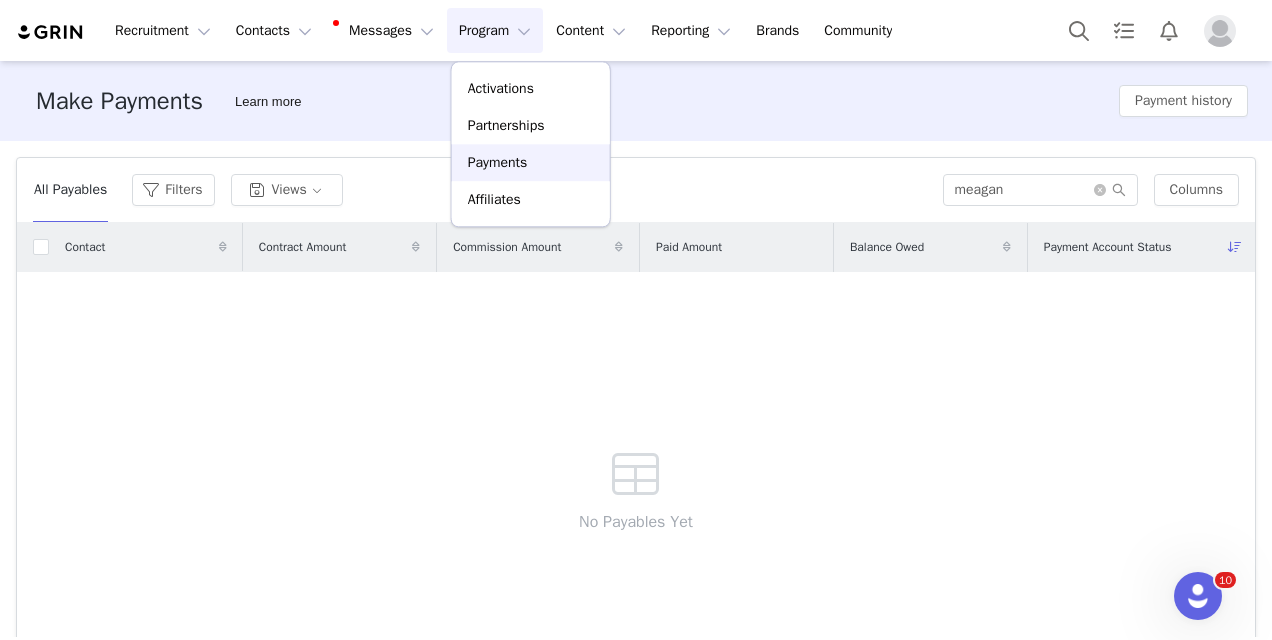 click on "Payments" at bounding box center (498, 162) 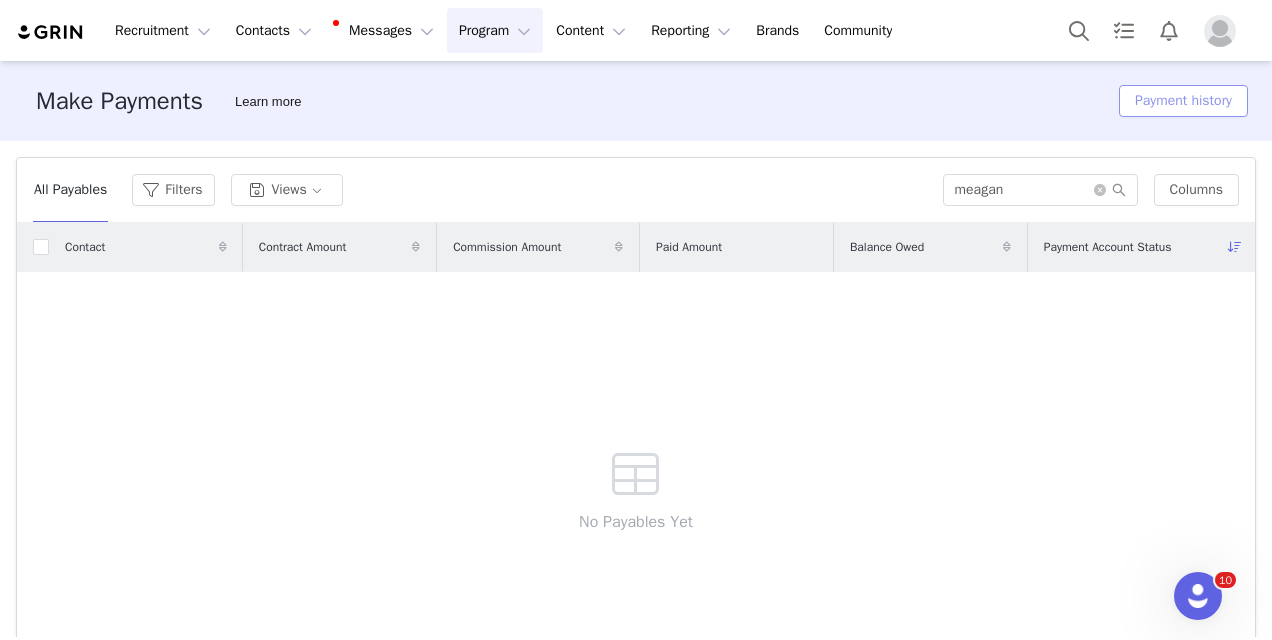 click on "Payment history" at bounding box center (1183, 101) 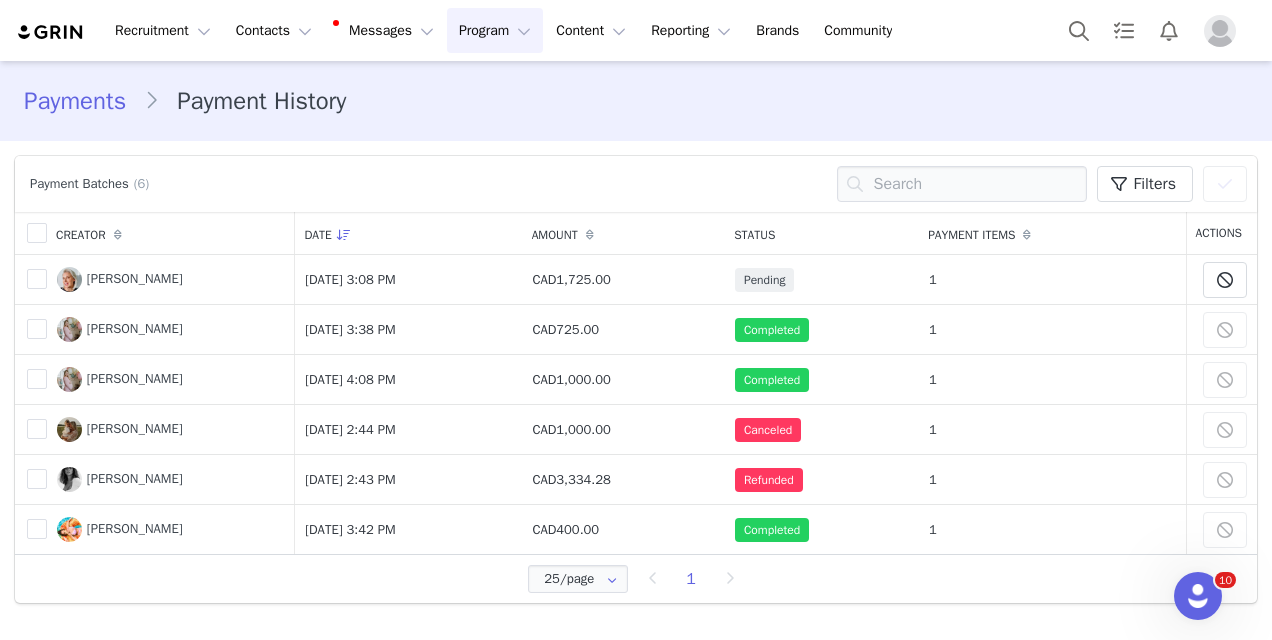 click on "Program Program" at bounding box center (495, 30) 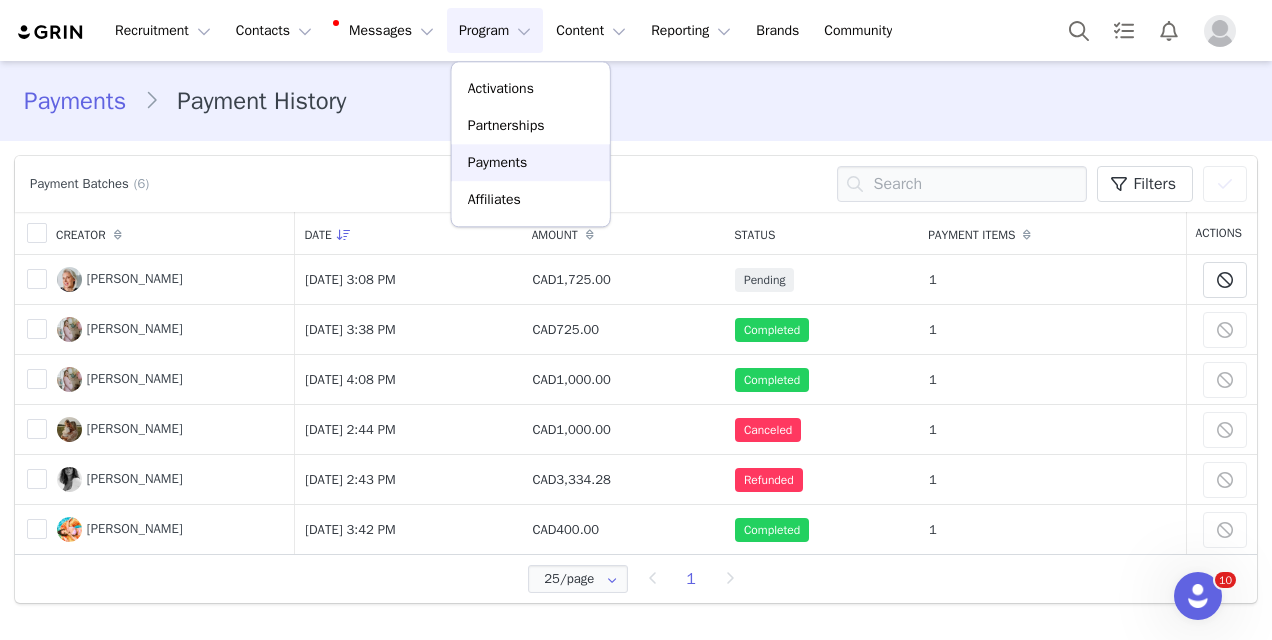 click on "Payments" at bounding box center (498, 162) 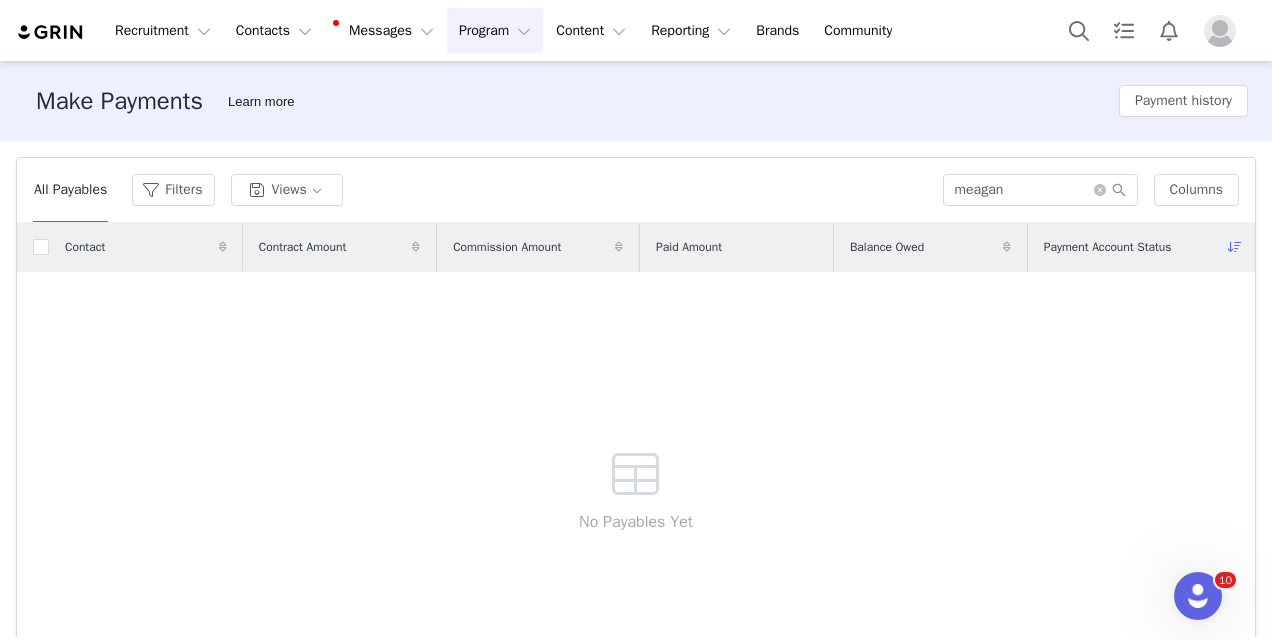 click on "Program Program" at bounding box center [495, 30] 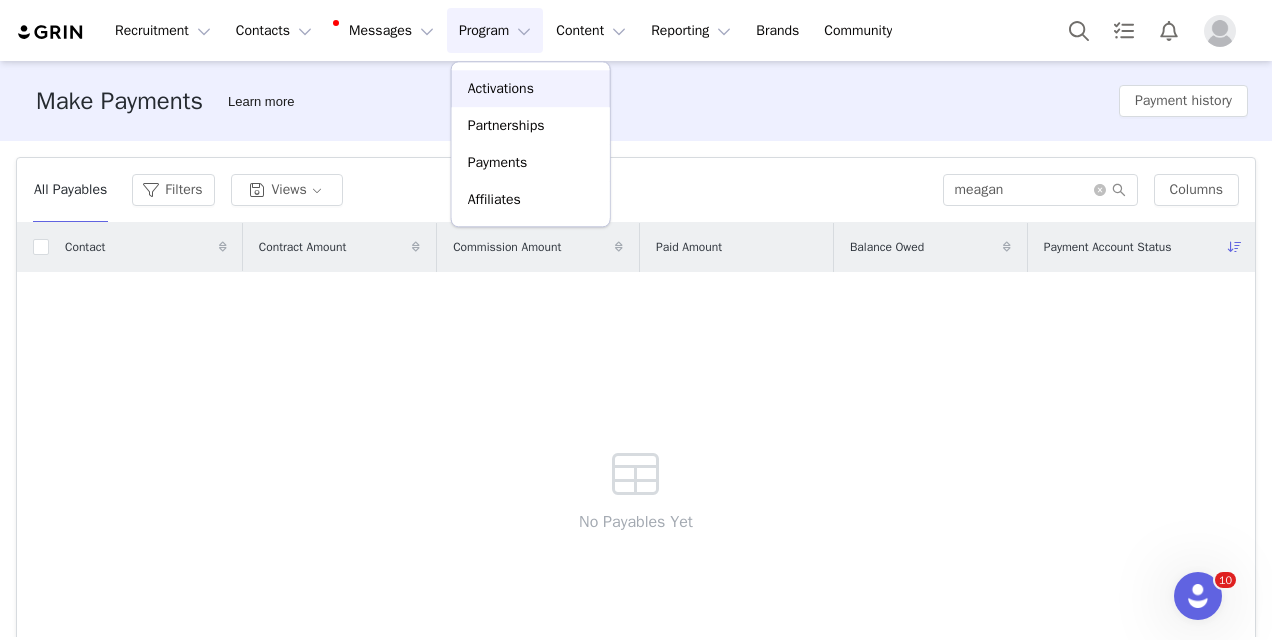 click on "Activations" at bounding box center [501, 88] 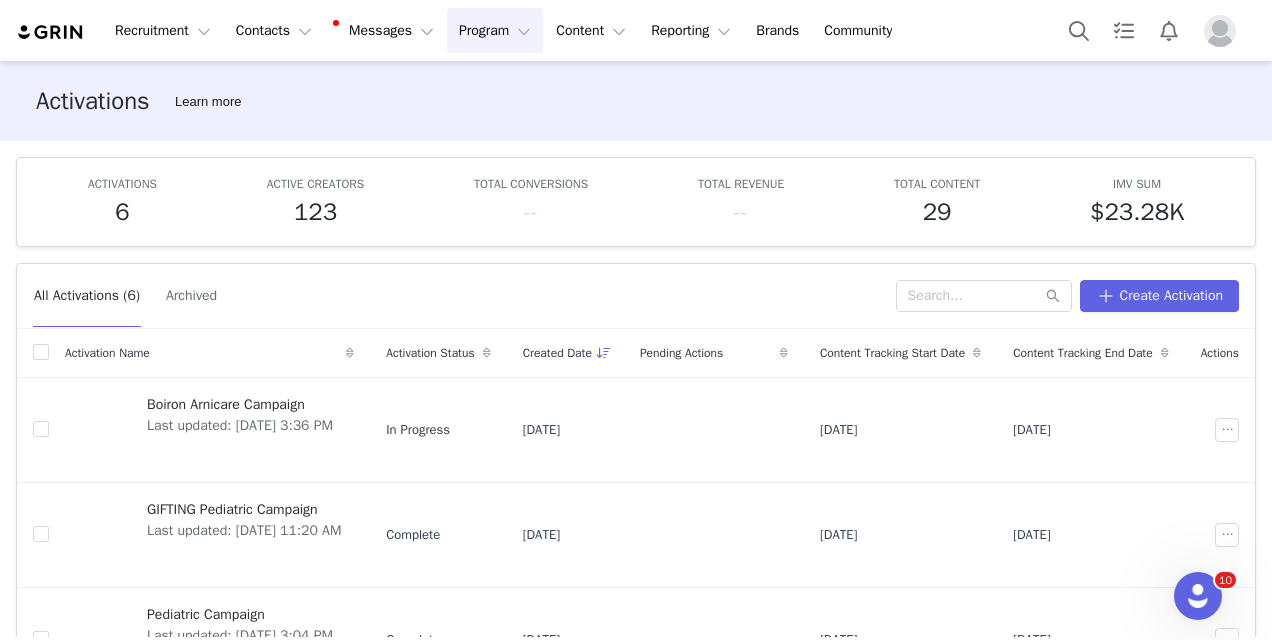 scroll, scrollTop: 52, scrollLeft: 0, axis: vertical 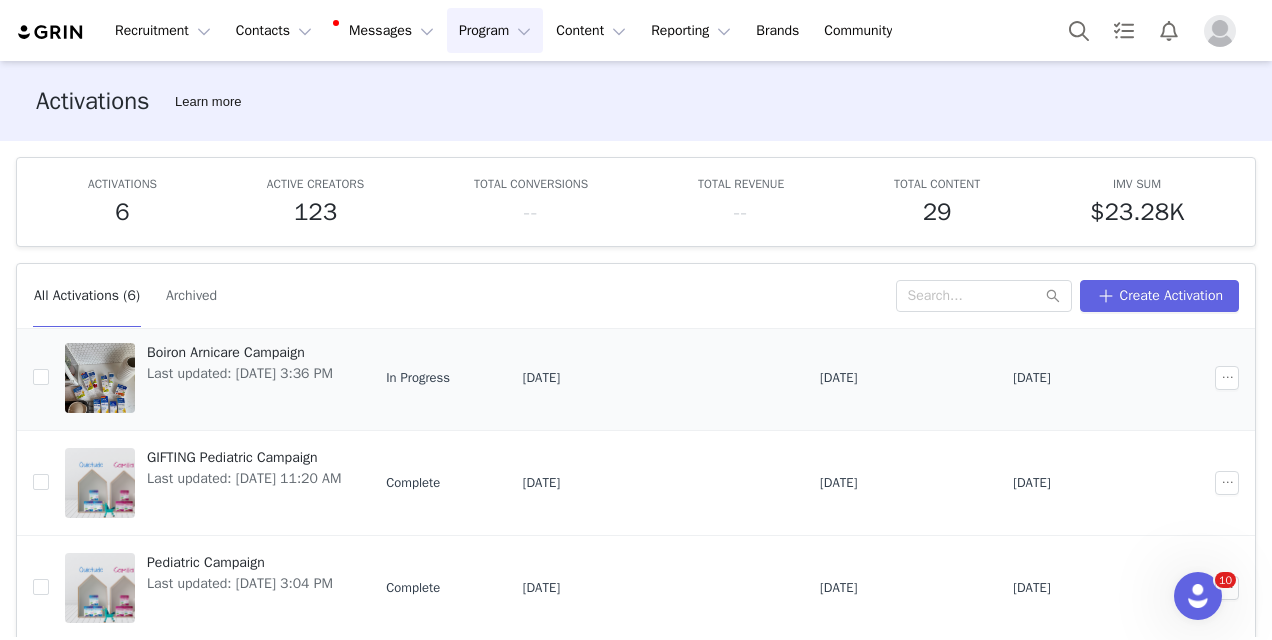 click on "Boiron Arnicare Campaign" at bounding box center (240, 352) 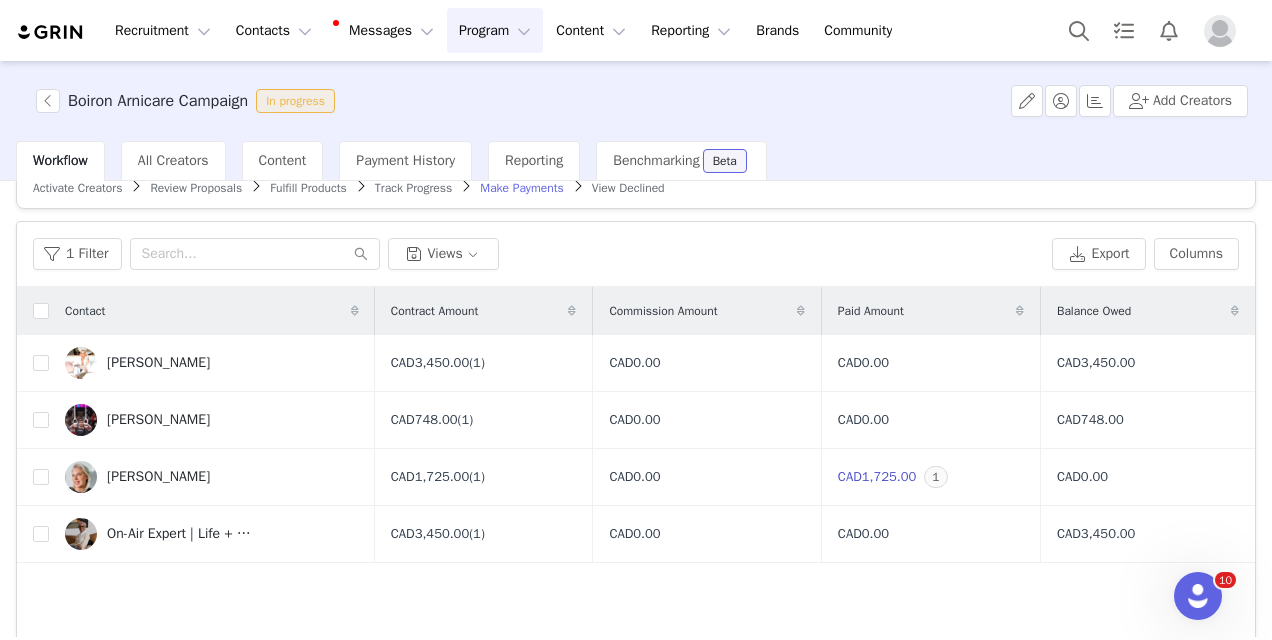 scroll, scrollTop: 36, scrollLeft: 0, axis: vertical 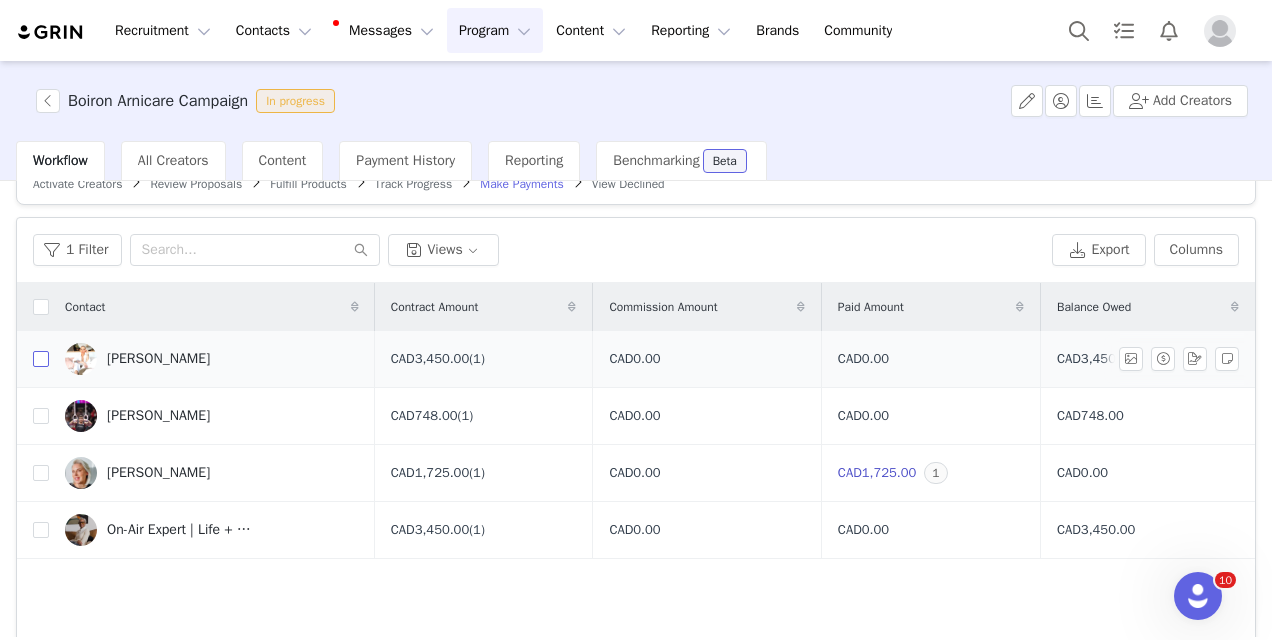 click at bounding box center (41, 359) 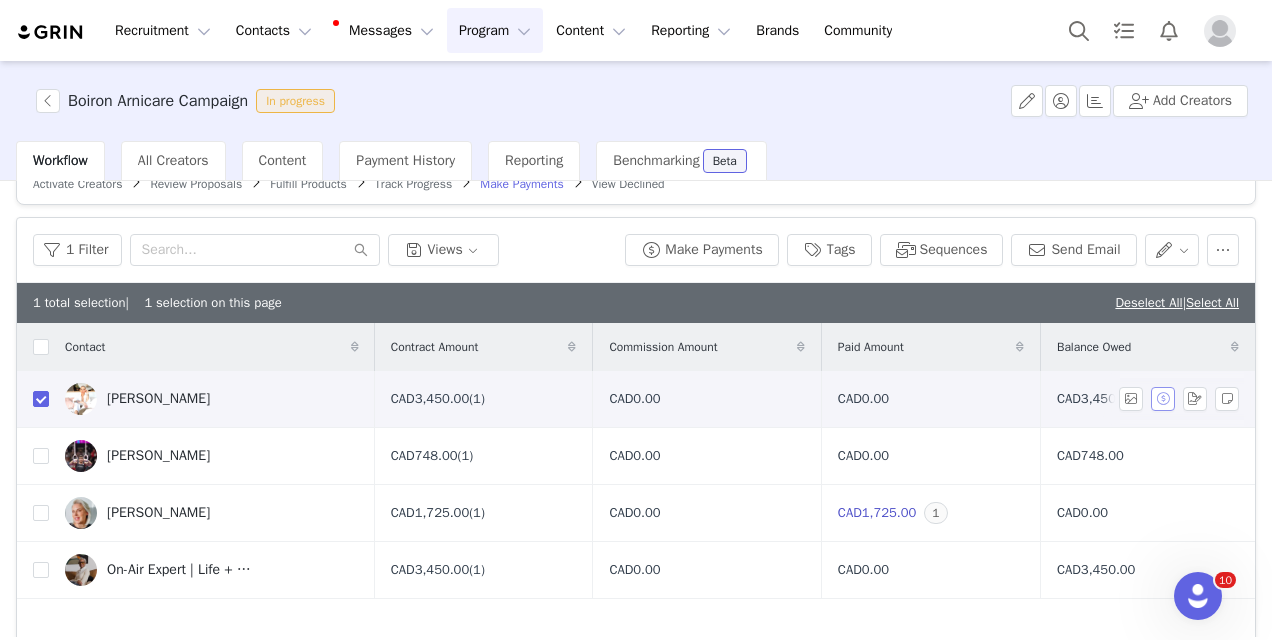 drag, startPoint x: 946, startPoint y: 394, endPoint x: 1152, endPoint y: 384, distance: 206.24257 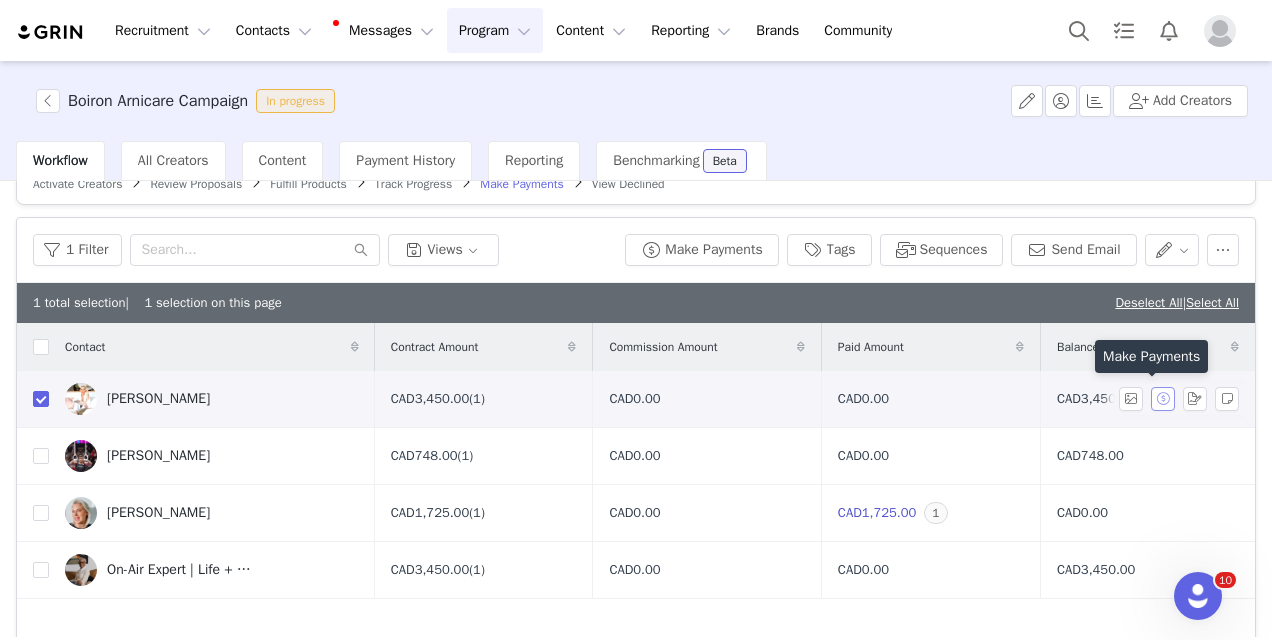drag, startPoint x: 1152, startPoint y: 384, endPoint x: 1150, endPoint y: 403, distance: 19.104973 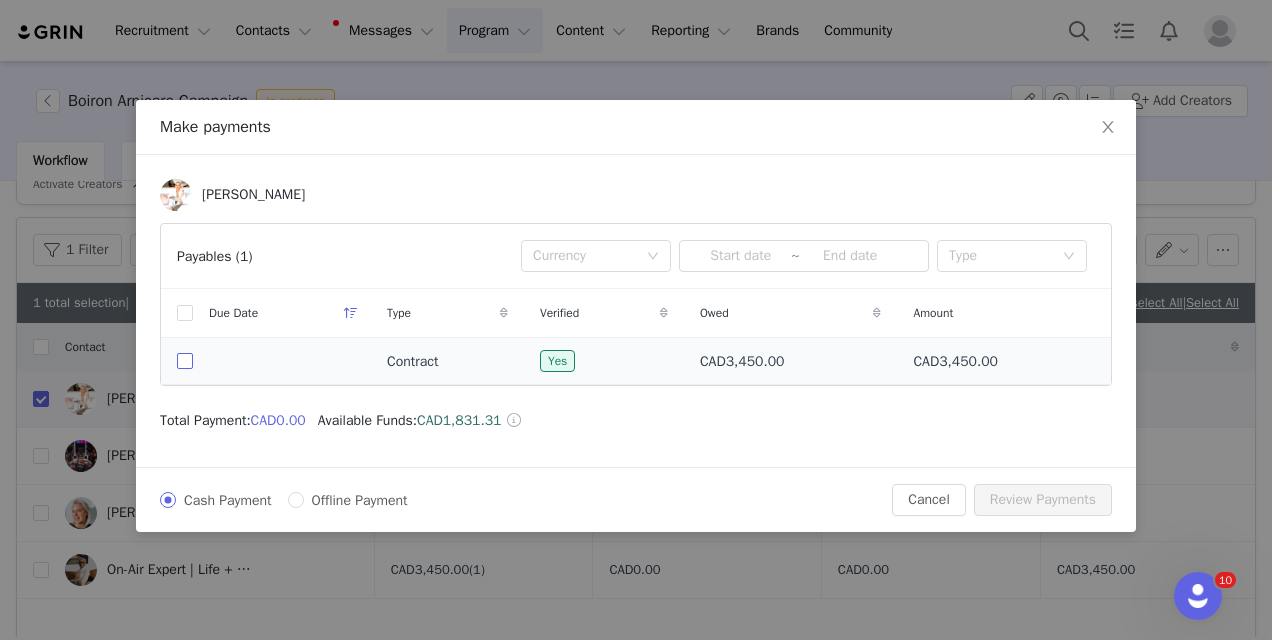 click at bounding box center (185, 361) 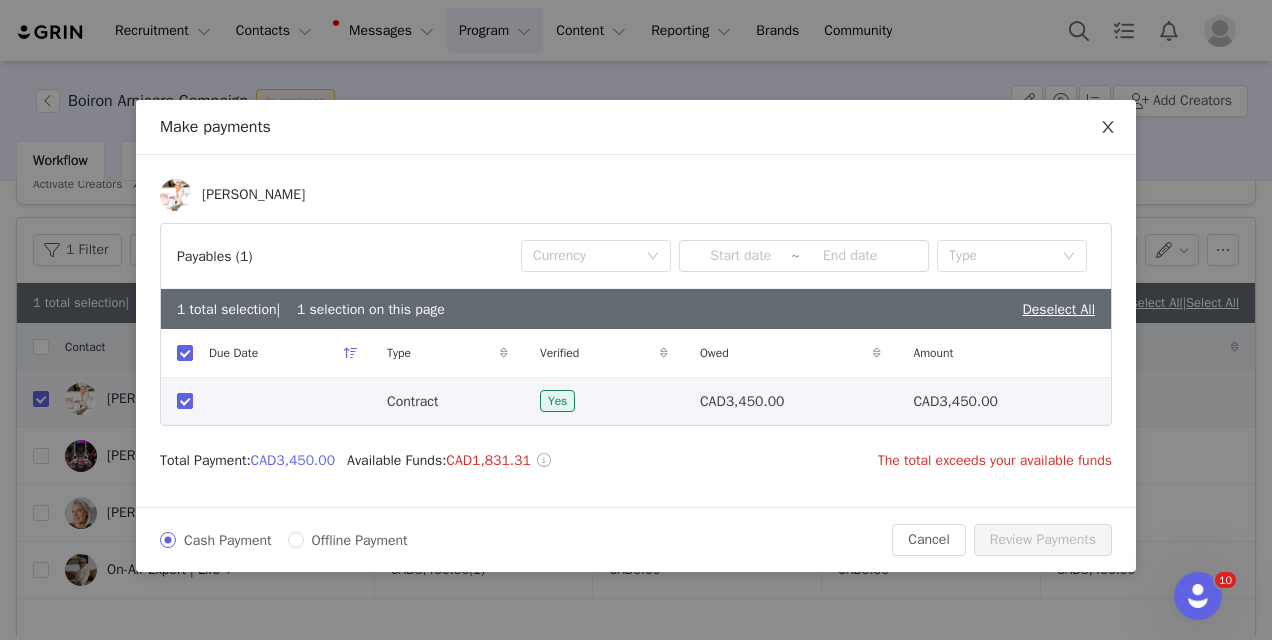 click 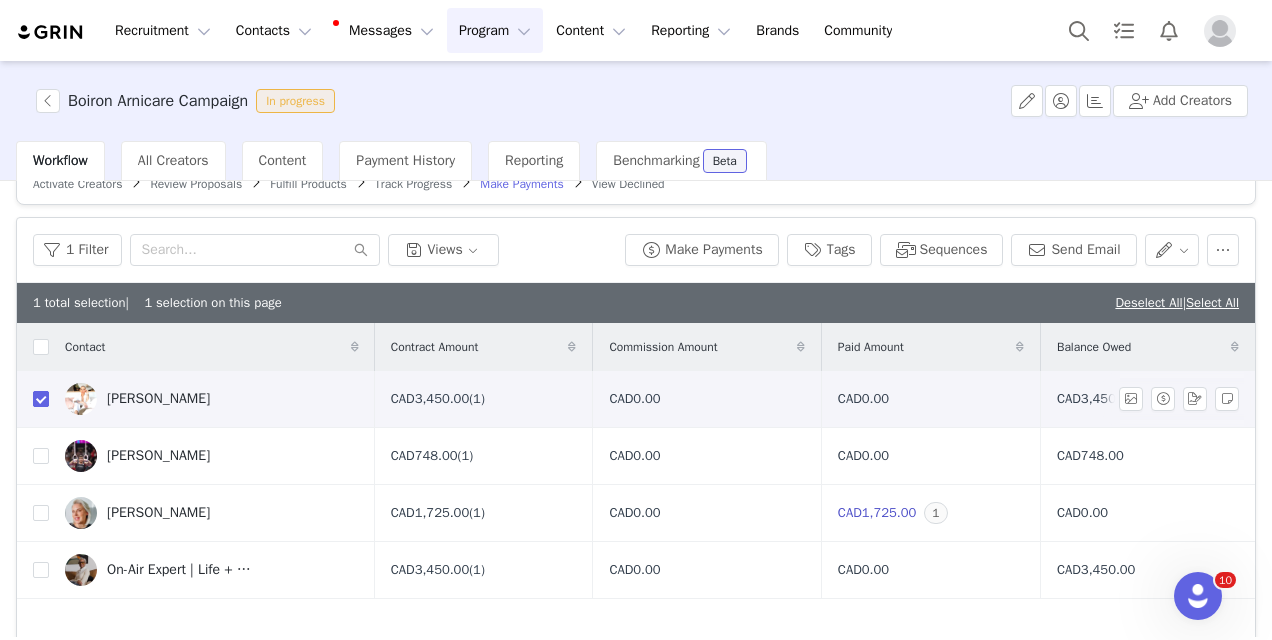 click at bounding box center (41, 399) 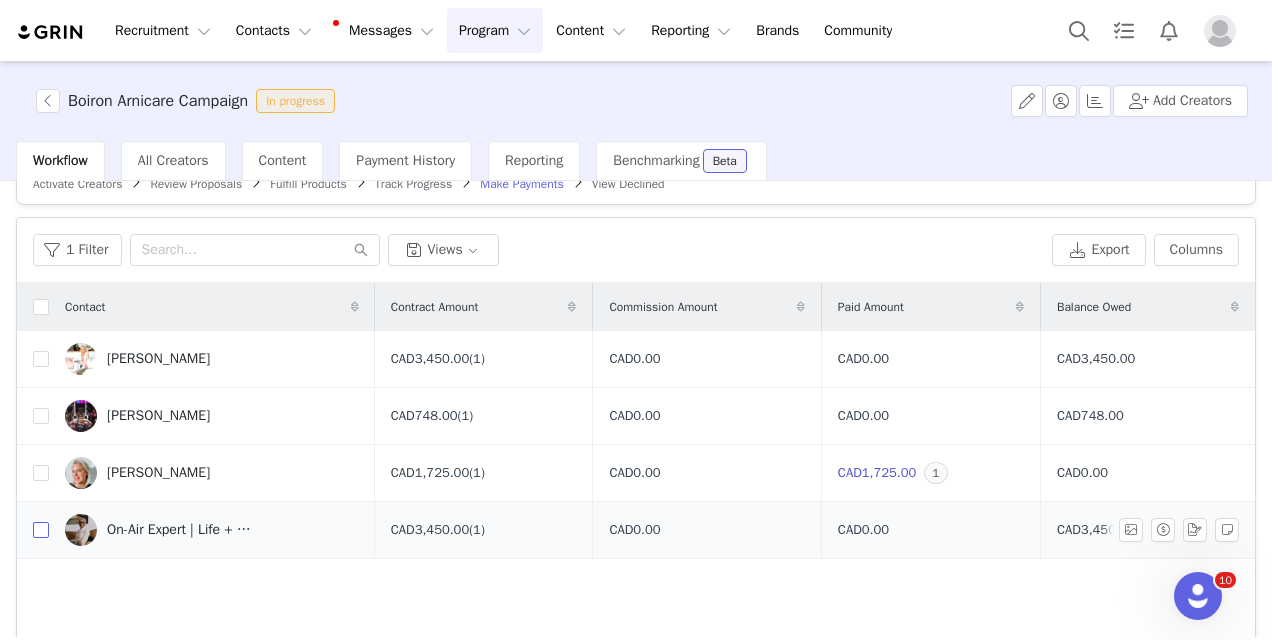 click at bounding box center [41, 530] 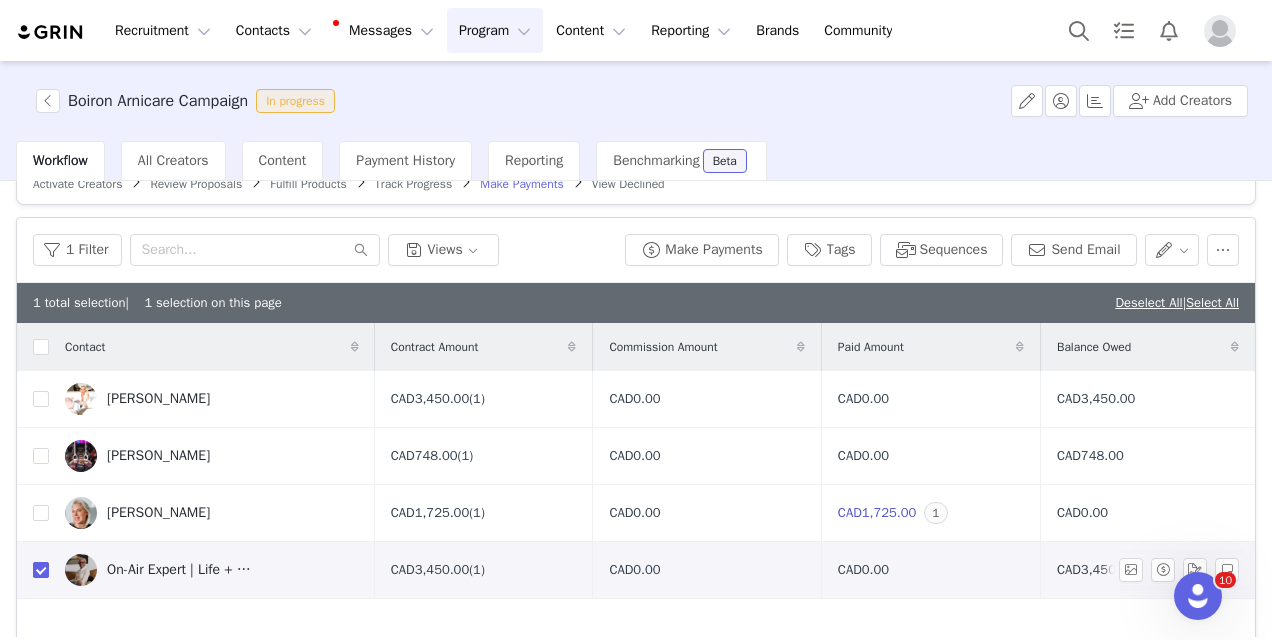 click at bounding box center [41, 570] 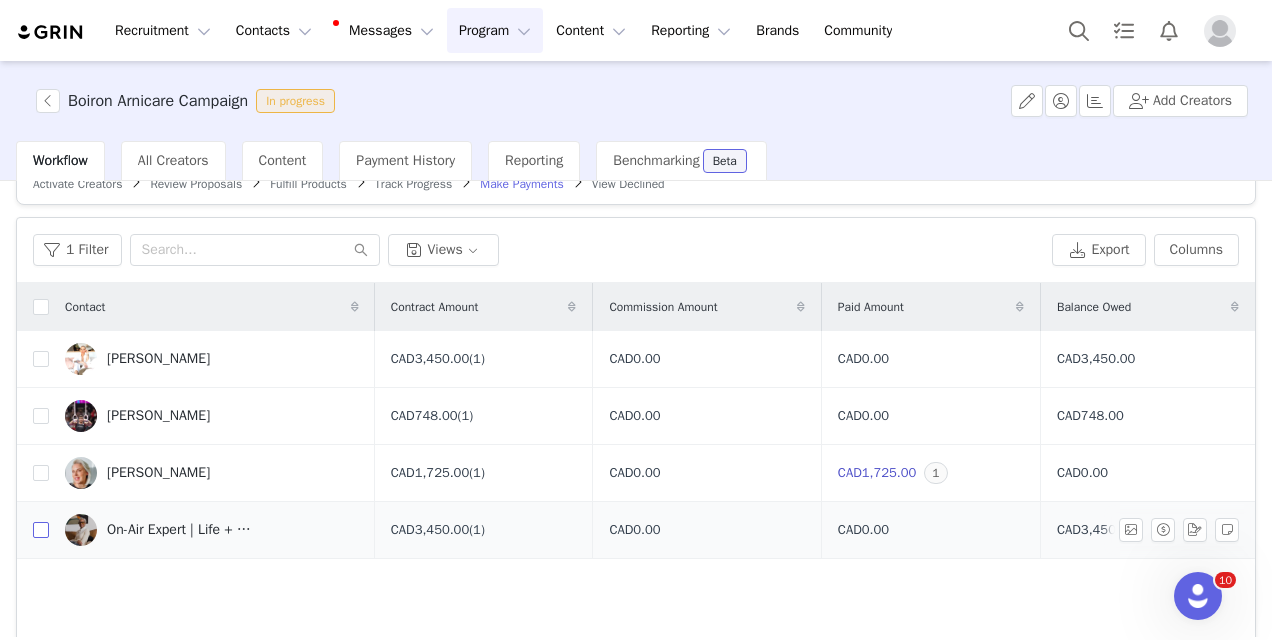 scroll, scrollTop: 0, scrollLeft: 0, axis: both 